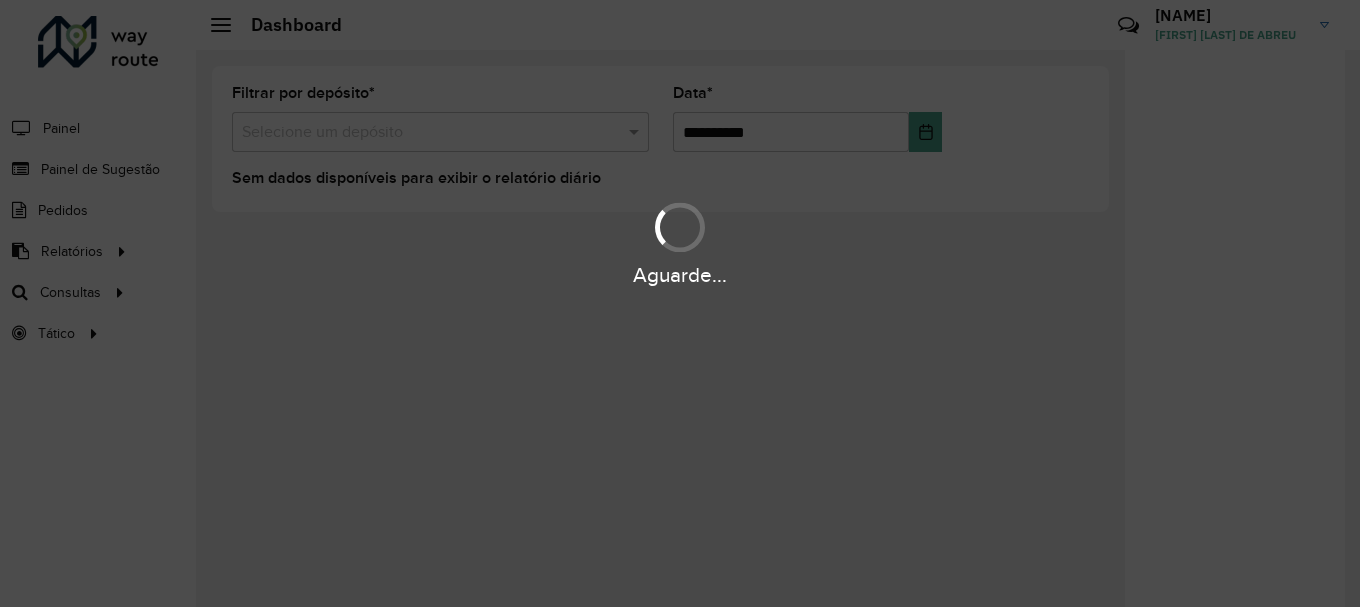 scroll, scrollTop: 0, scrollLeft: 0, axis: both 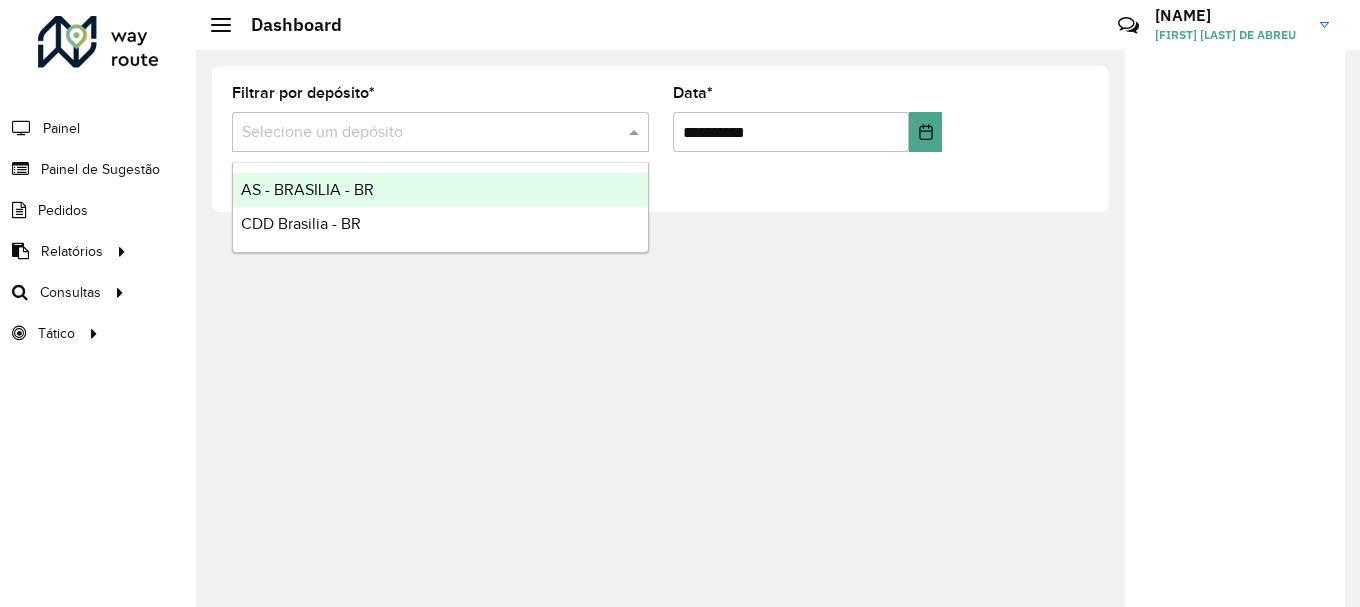 click at bounding box center (420, 133) 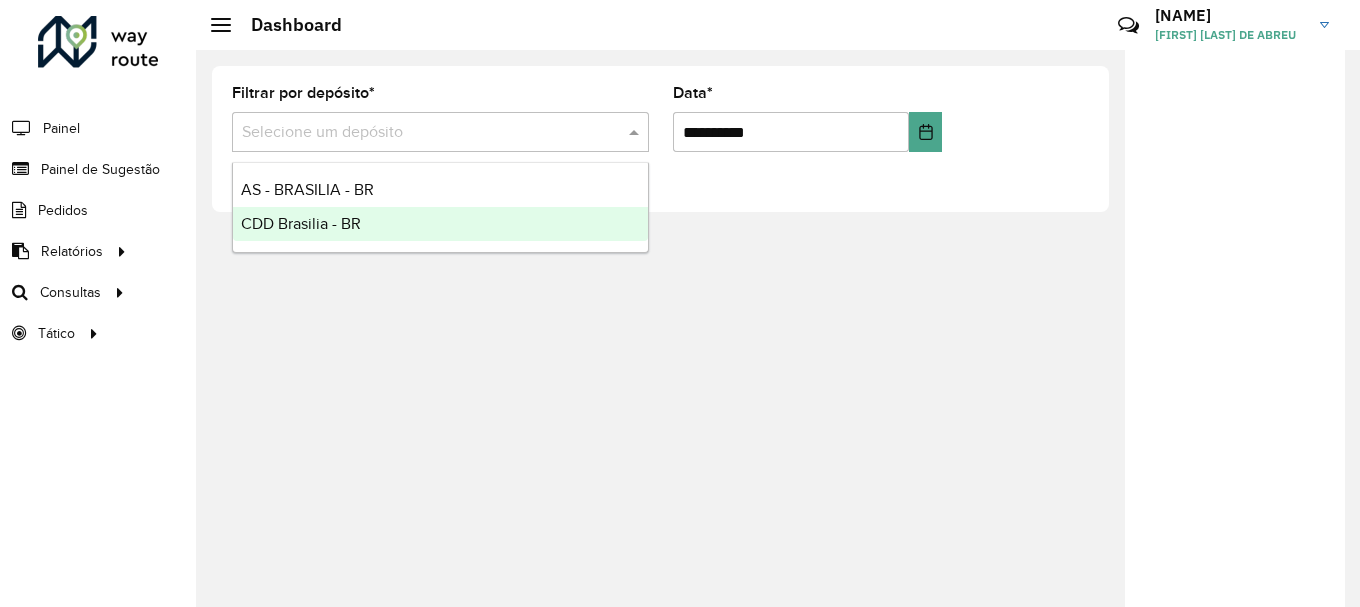 click on "CDD Brasilia - BR" at bounding box center (301, 223) 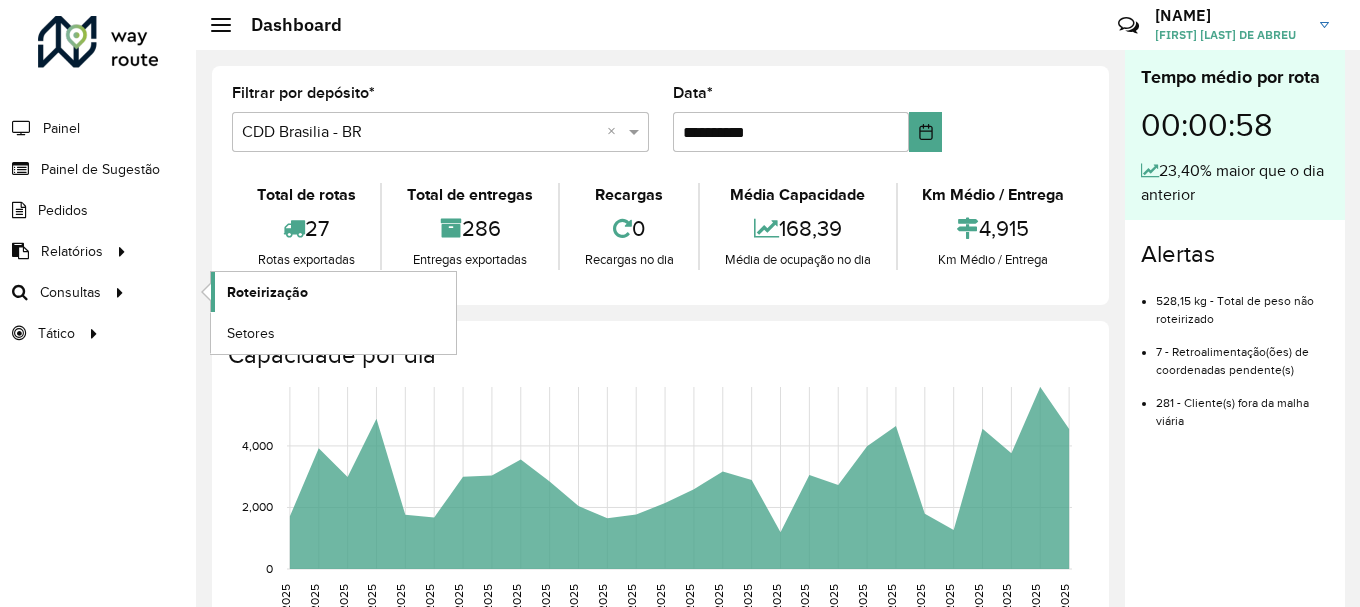 click on "Roteirização" 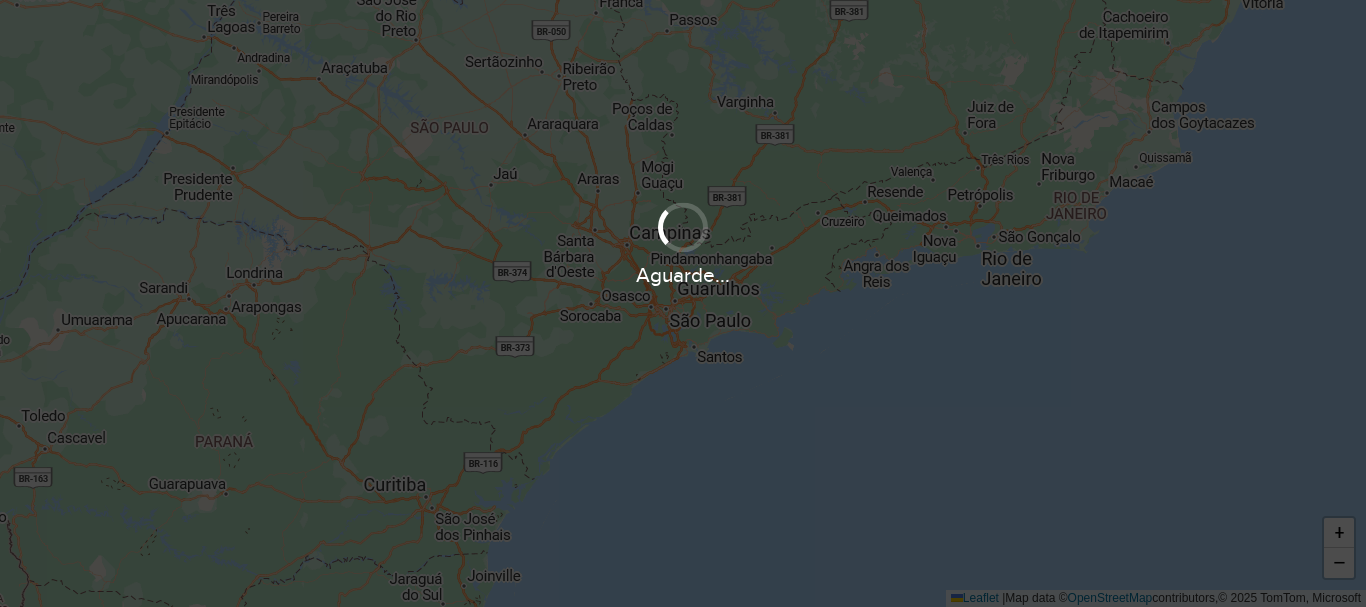 scroll, scrollTop: 0, scrollLeft: 0, axis: both 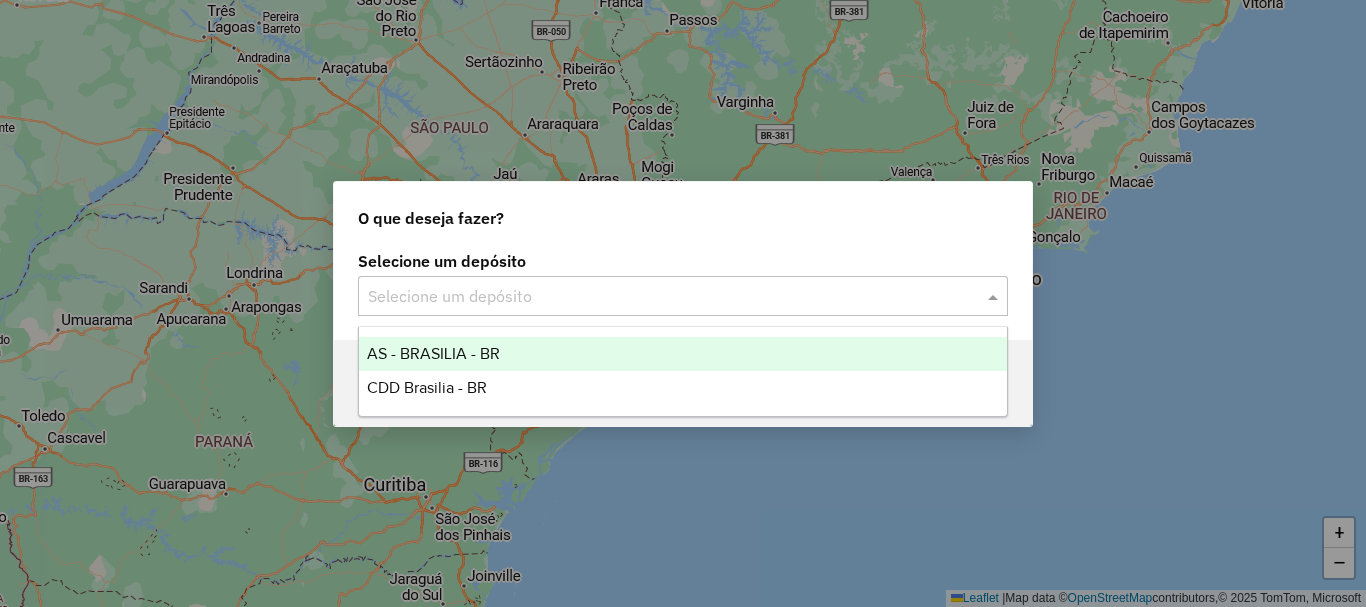 click 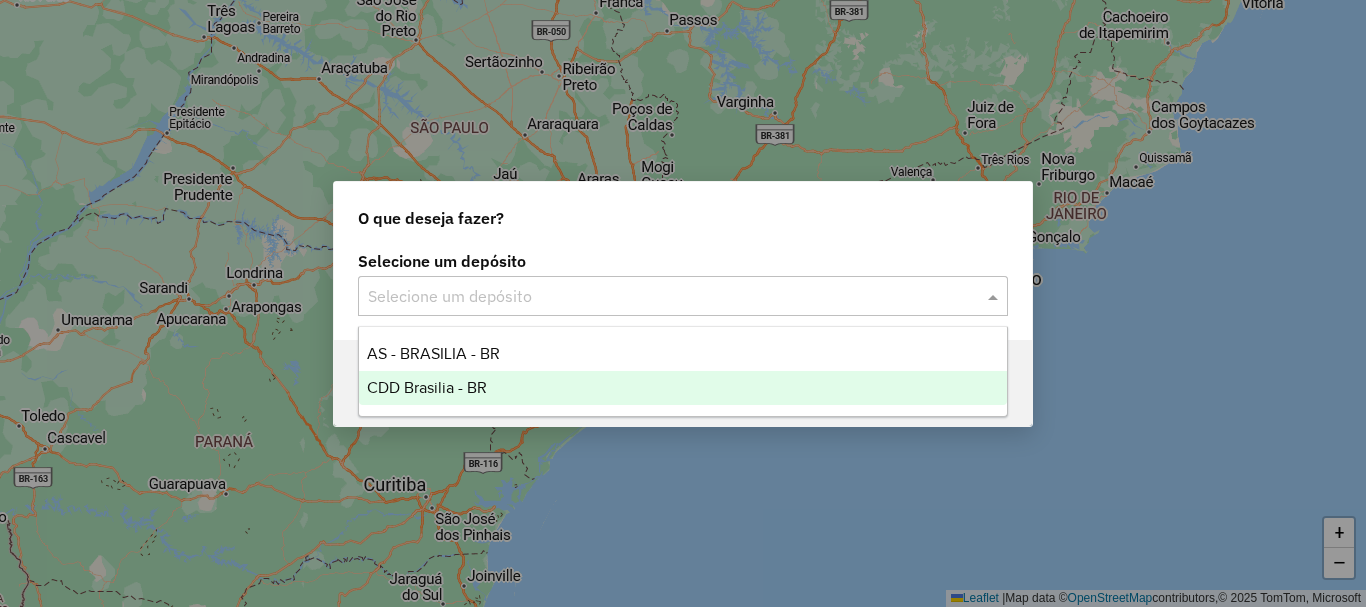 click on "CDD Brasilia - BR" at bounding box center [427, 387] 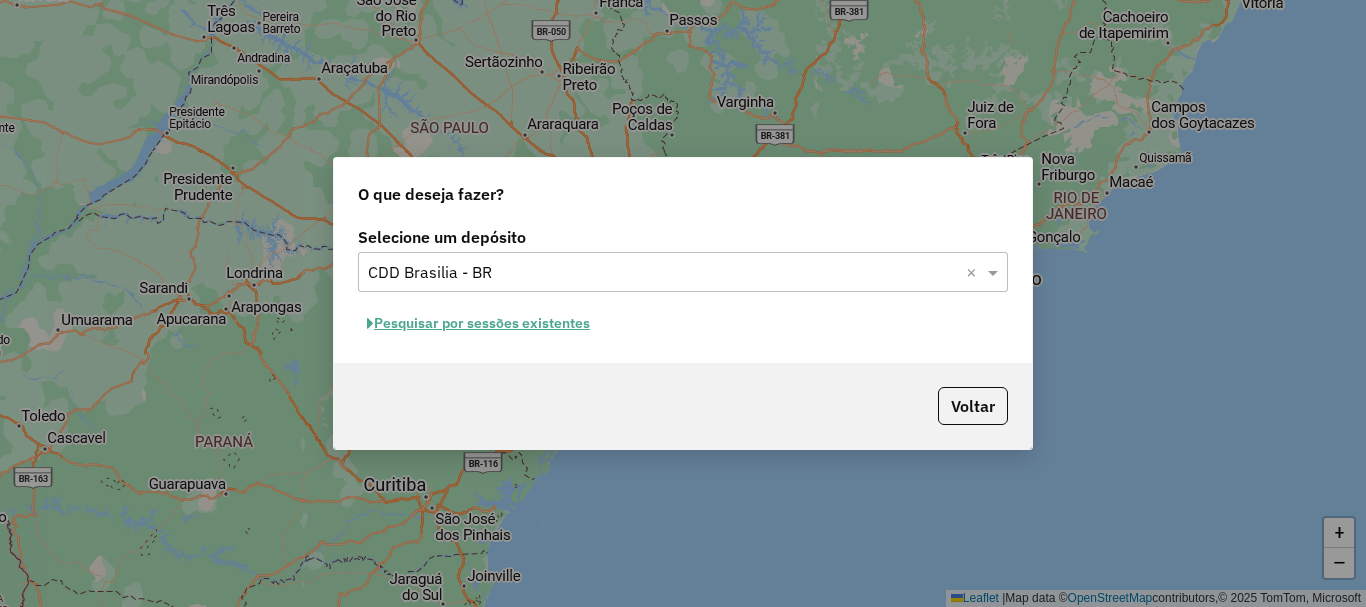 click on "Pesquisar por sessões existentes" 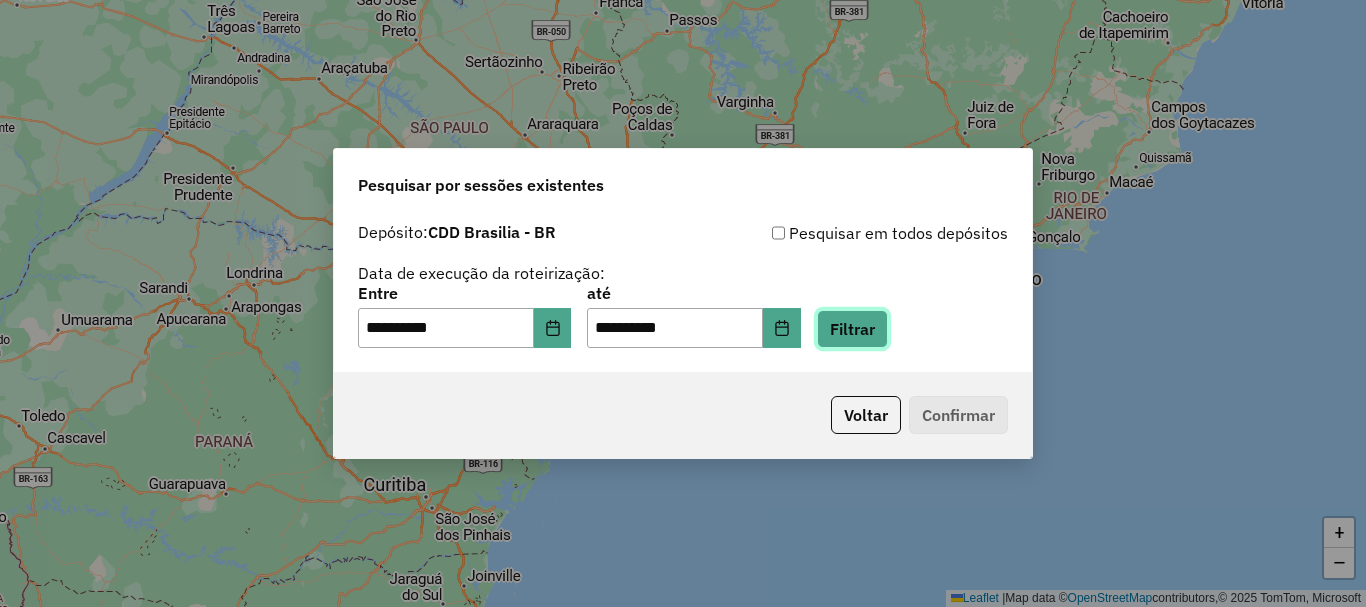click on "Filtrar" 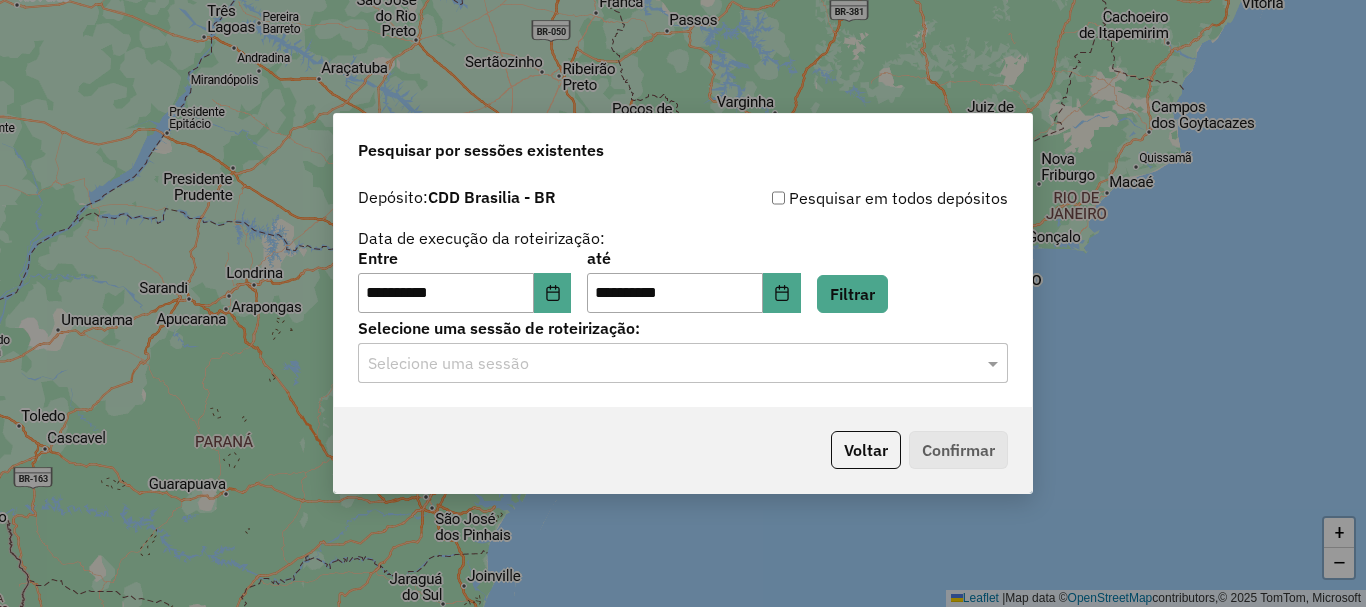click on "**********" 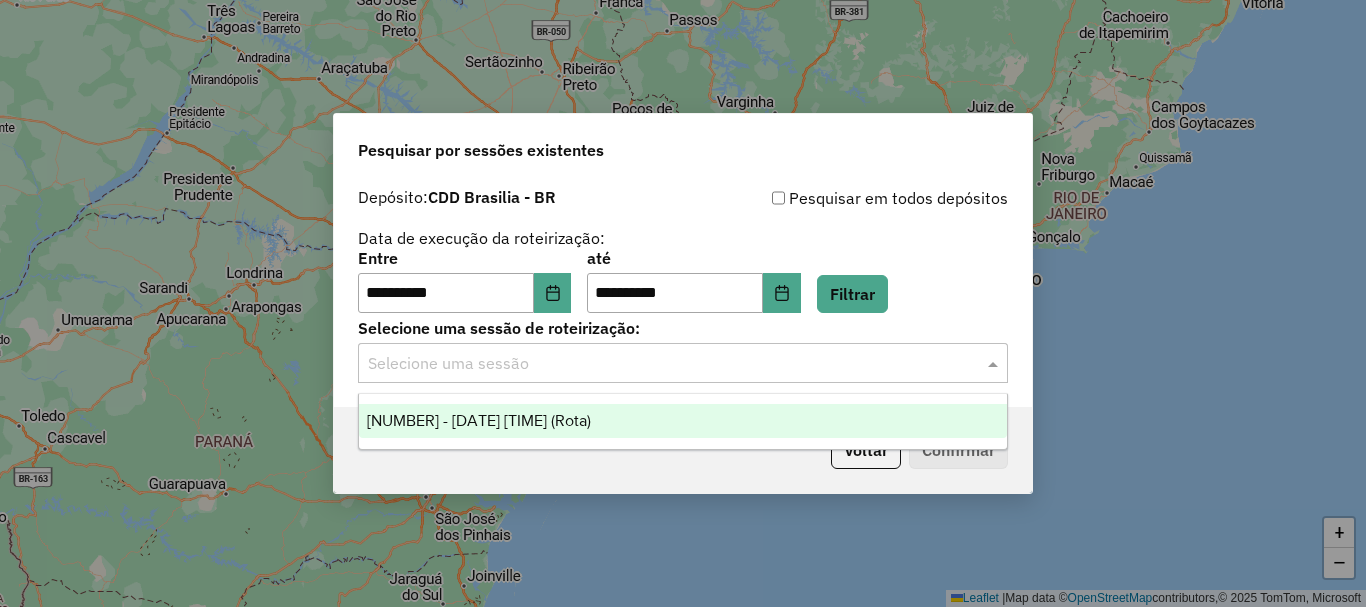 click 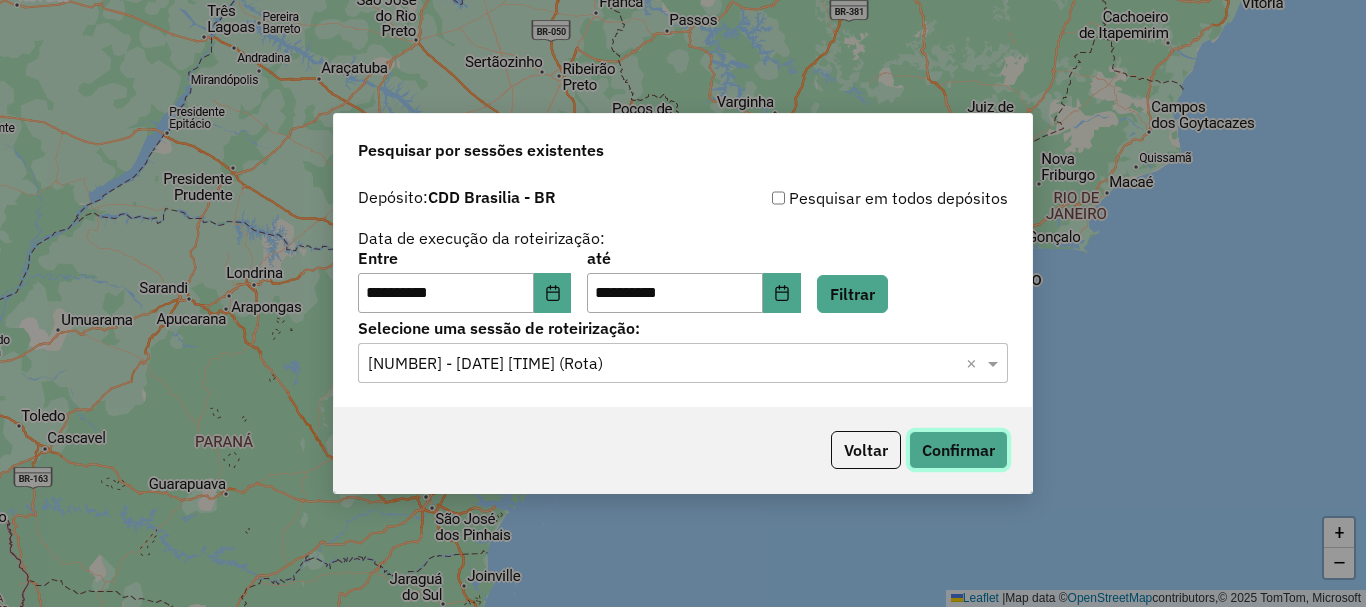 click on "Confirmar" 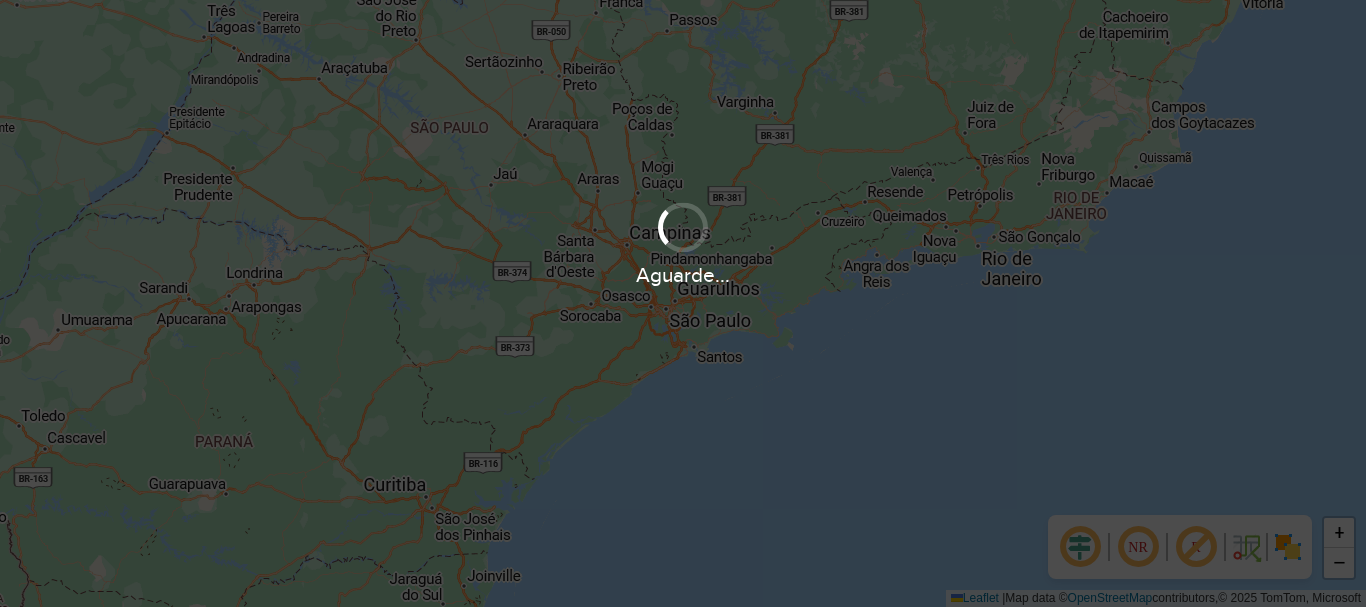 scroll, scrollTop: 0, scrollLeft: 0, axis: both 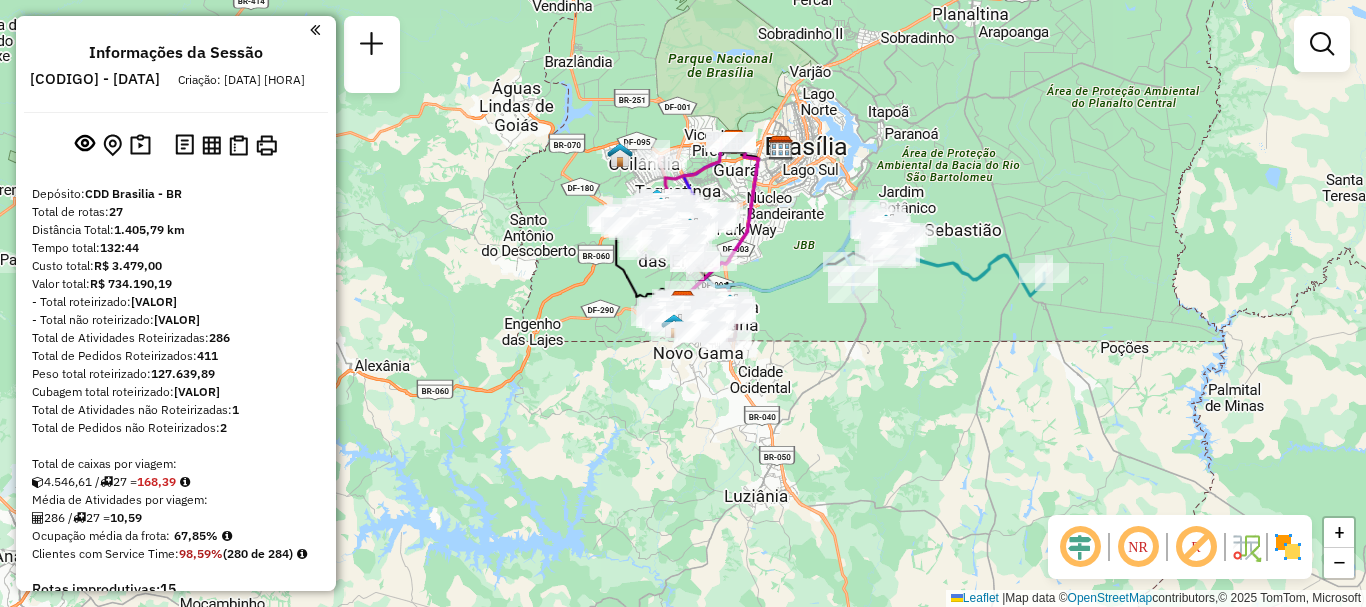 click at bounding box center [1322, 44] 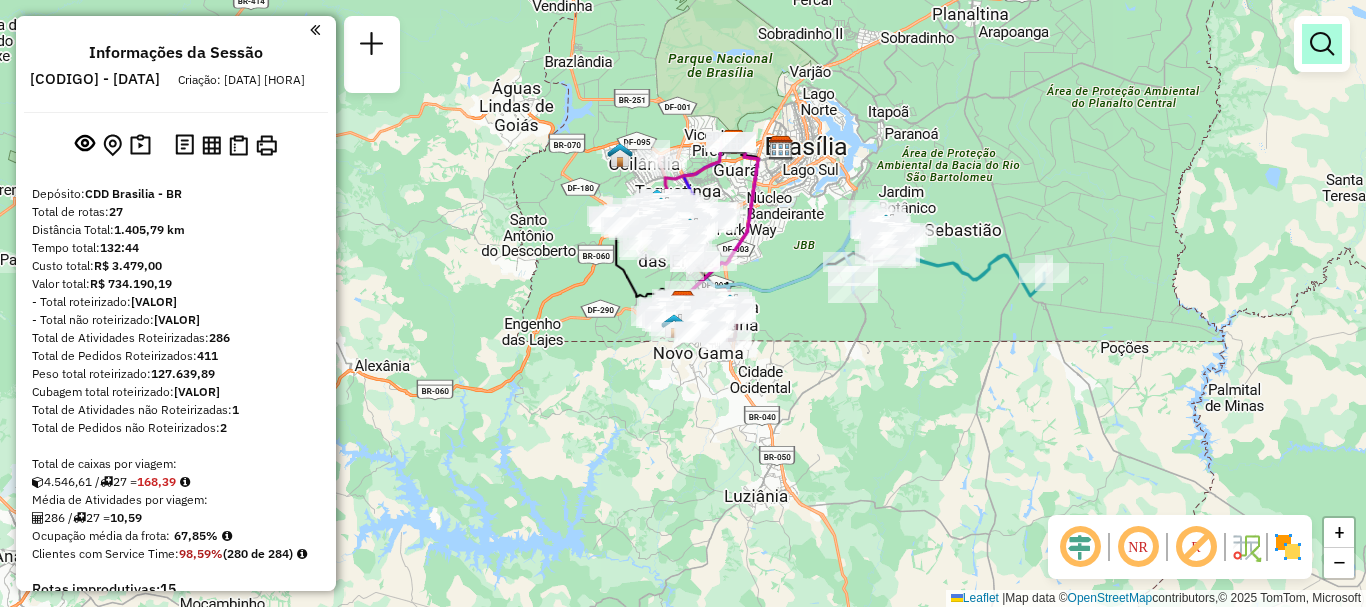 click at bounding box center [1322, 44] 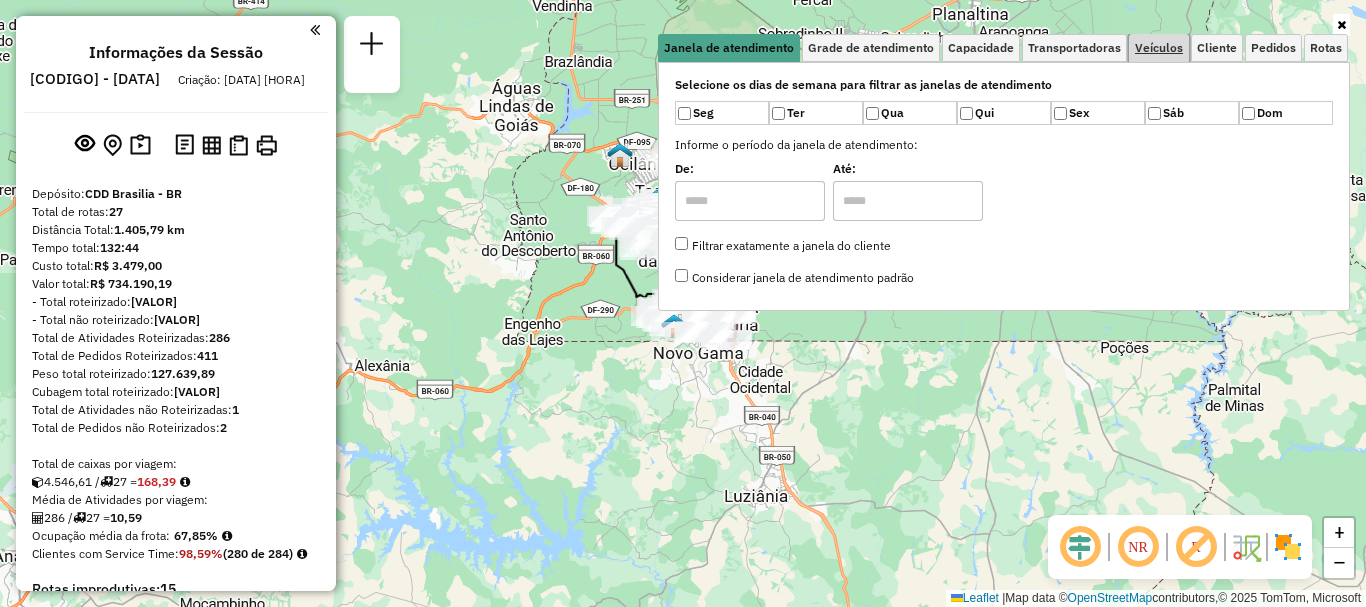 click on "Veículos" at bounding box center [1159, 48] 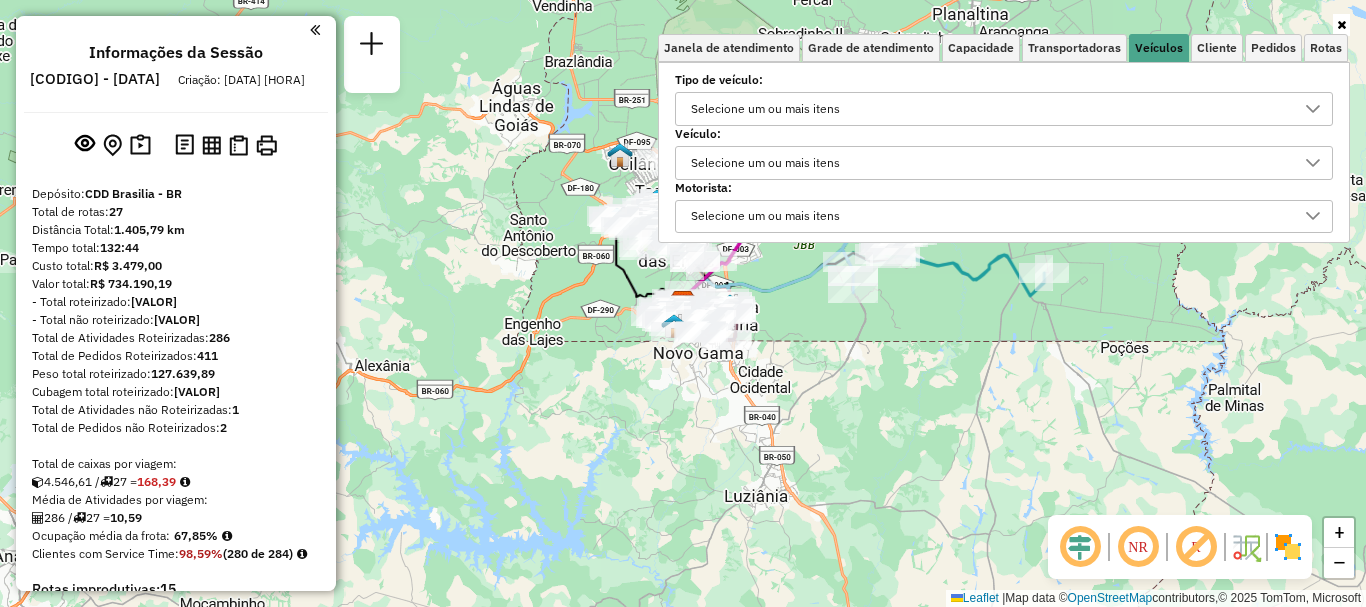 click on "Selecione um ou mais itens" at bounding box center [765, 163] 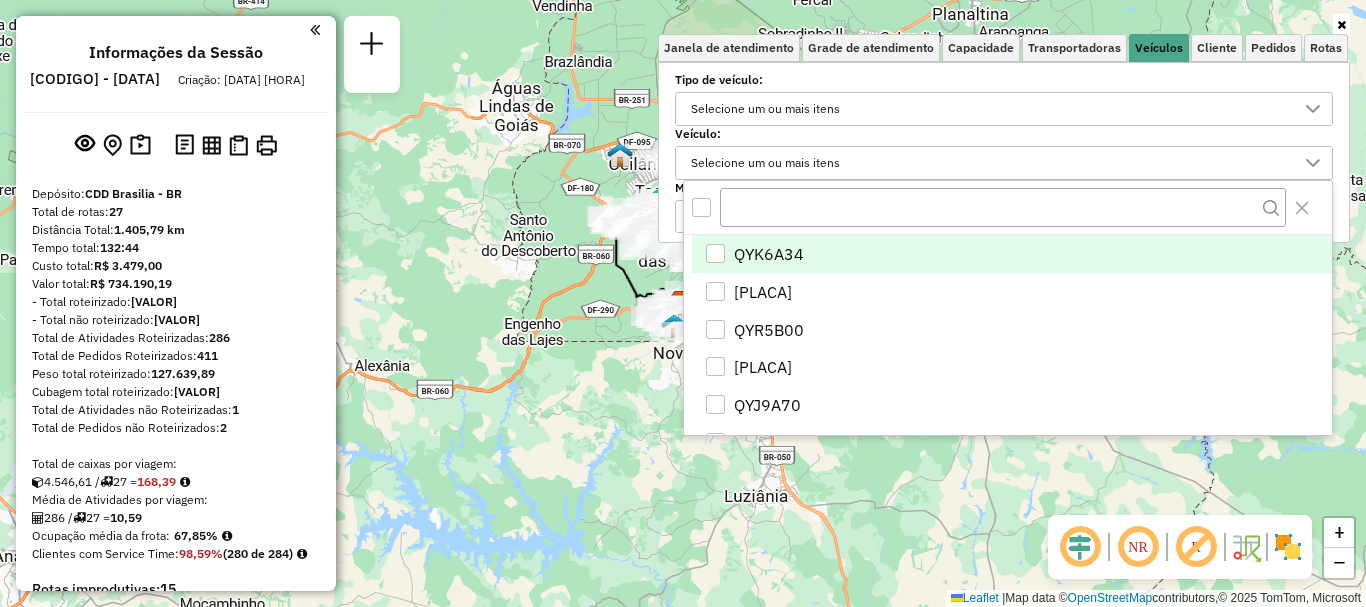 scroll, scrollTop: 12, scrollLeft: 69, axis: both 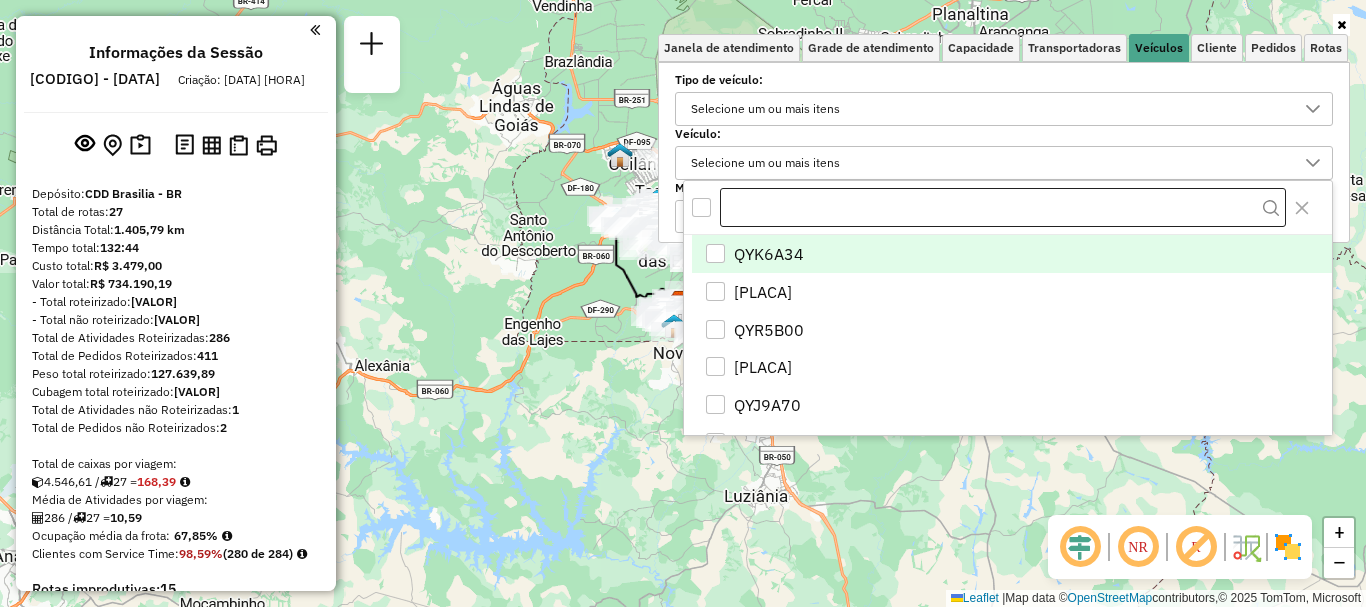 click at bounding box center [1003, 208] 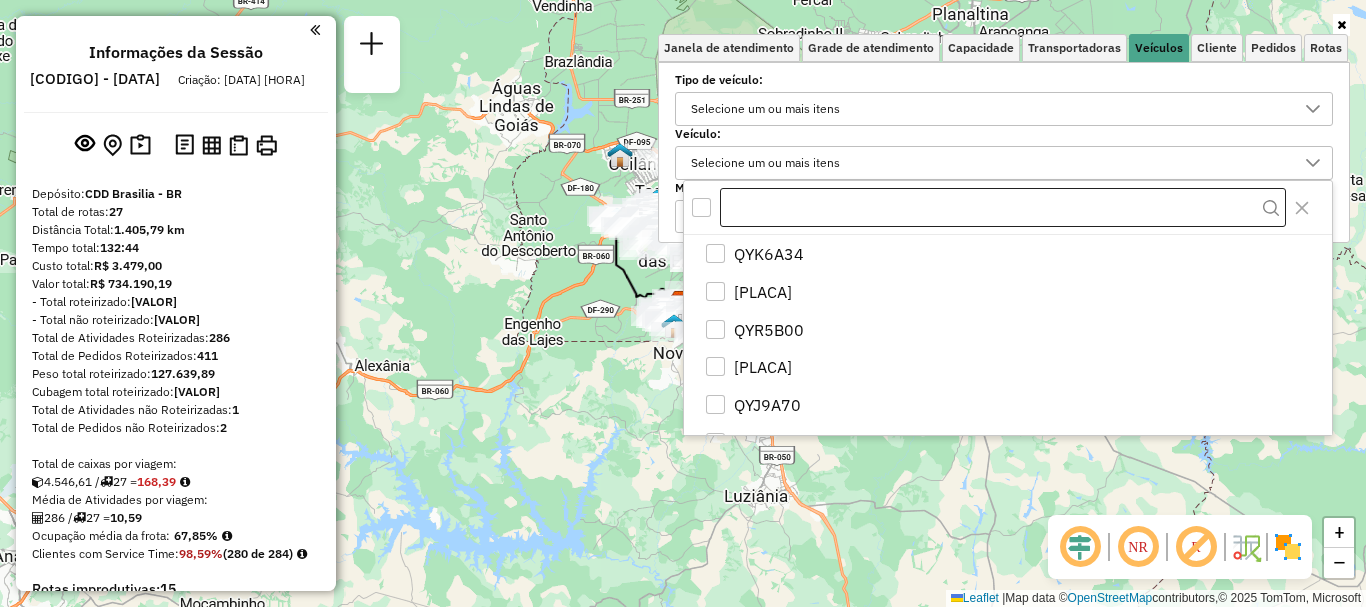 type on "**********" 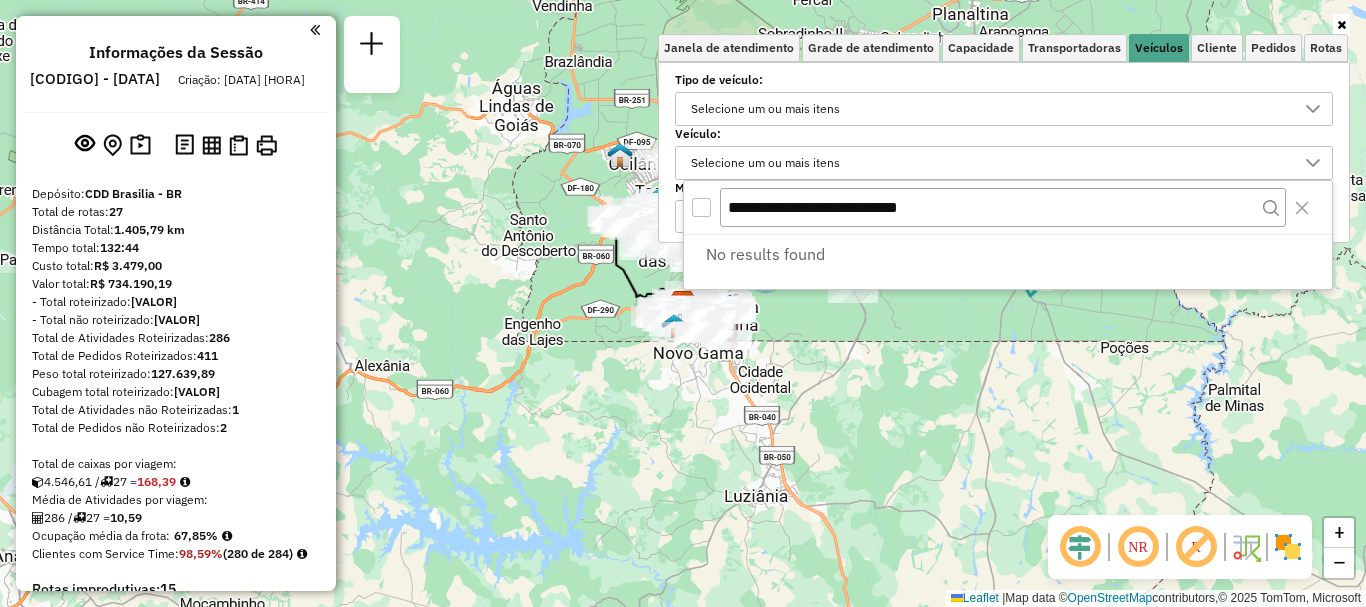 drag, startPoint x: 868, startPoint y: 208, endPoint x: 629, endPoint y: 169, distance: 242.1611 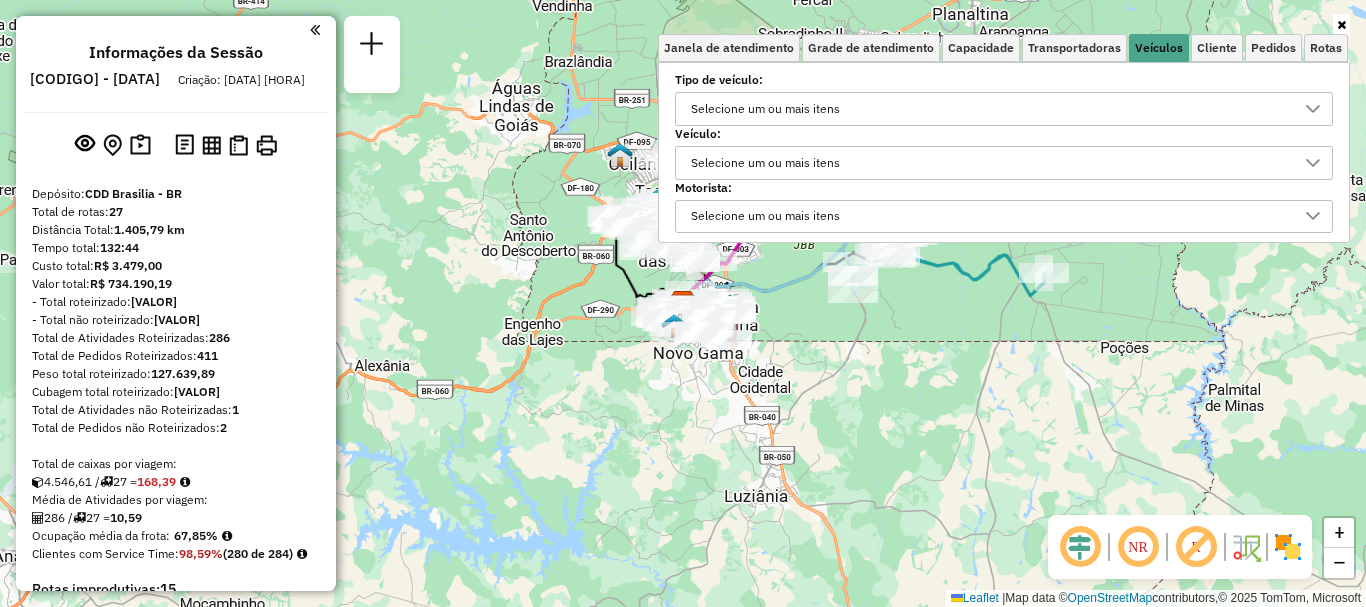 click 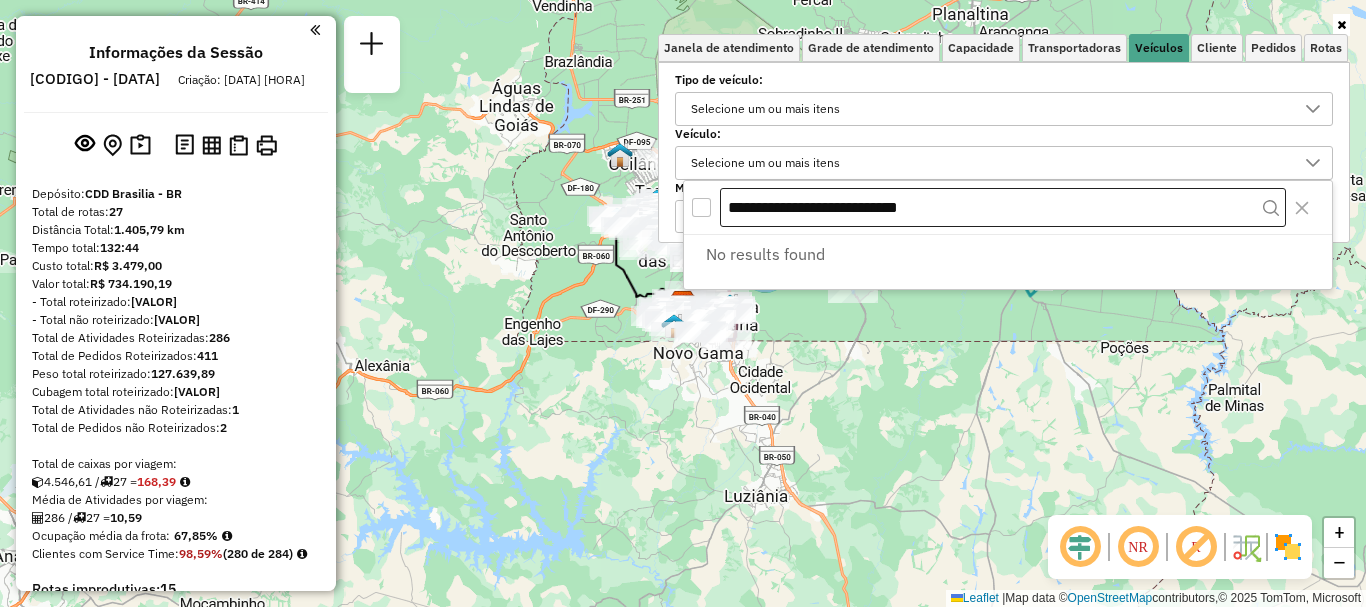 click on "**********" at bounding box center (1003, 208) 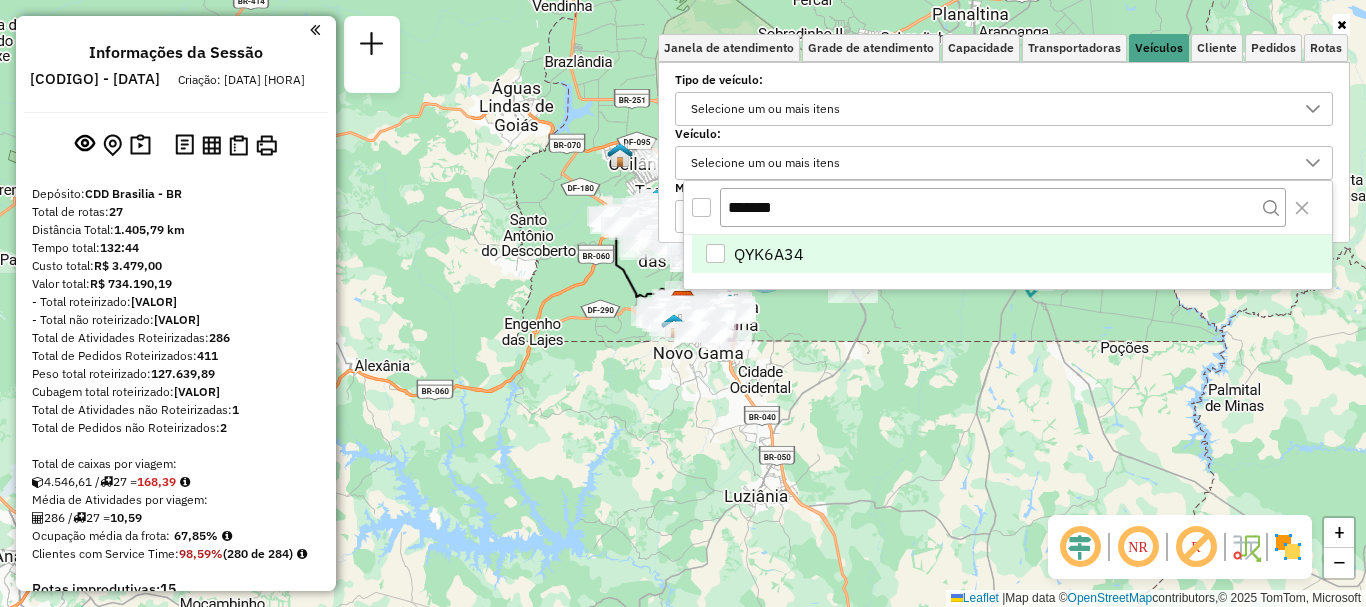 type on "*******" 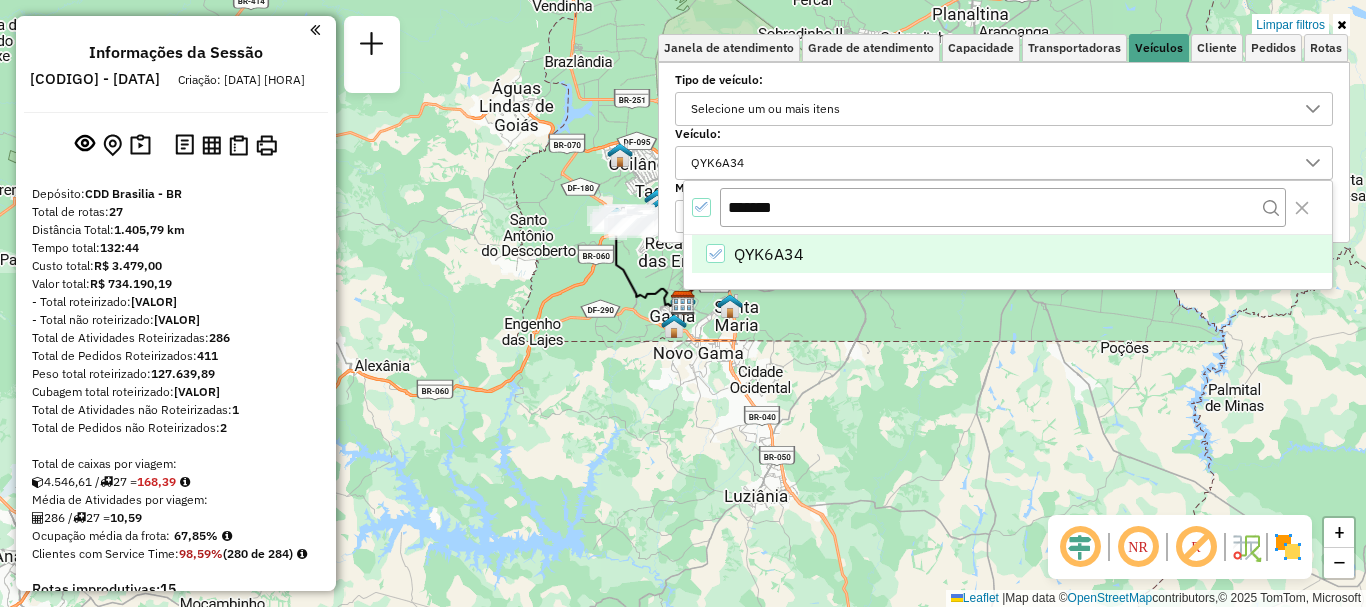 click at bounding box center [1341, 25] 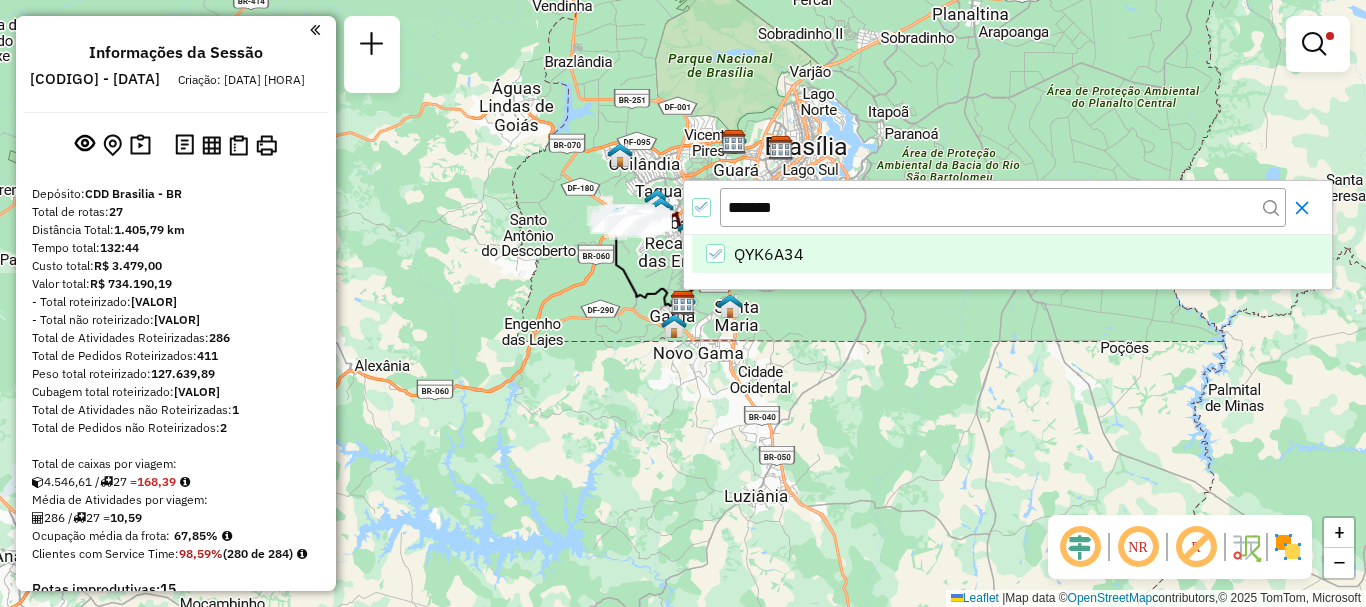 click 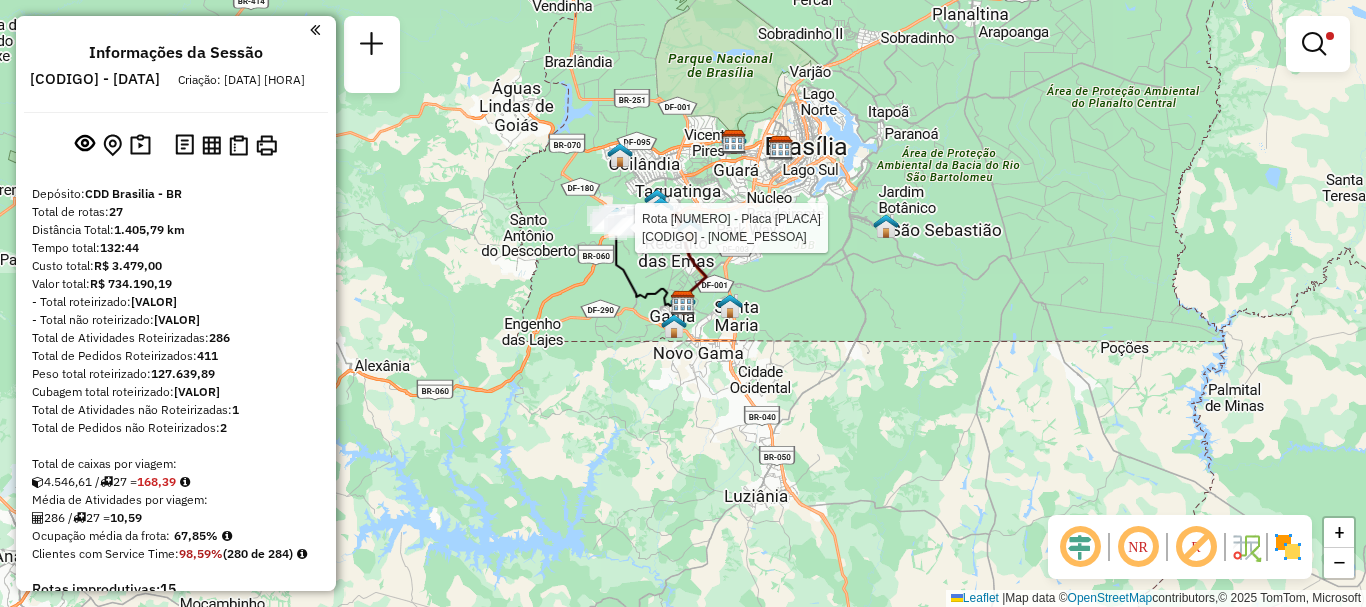 select on "**********" 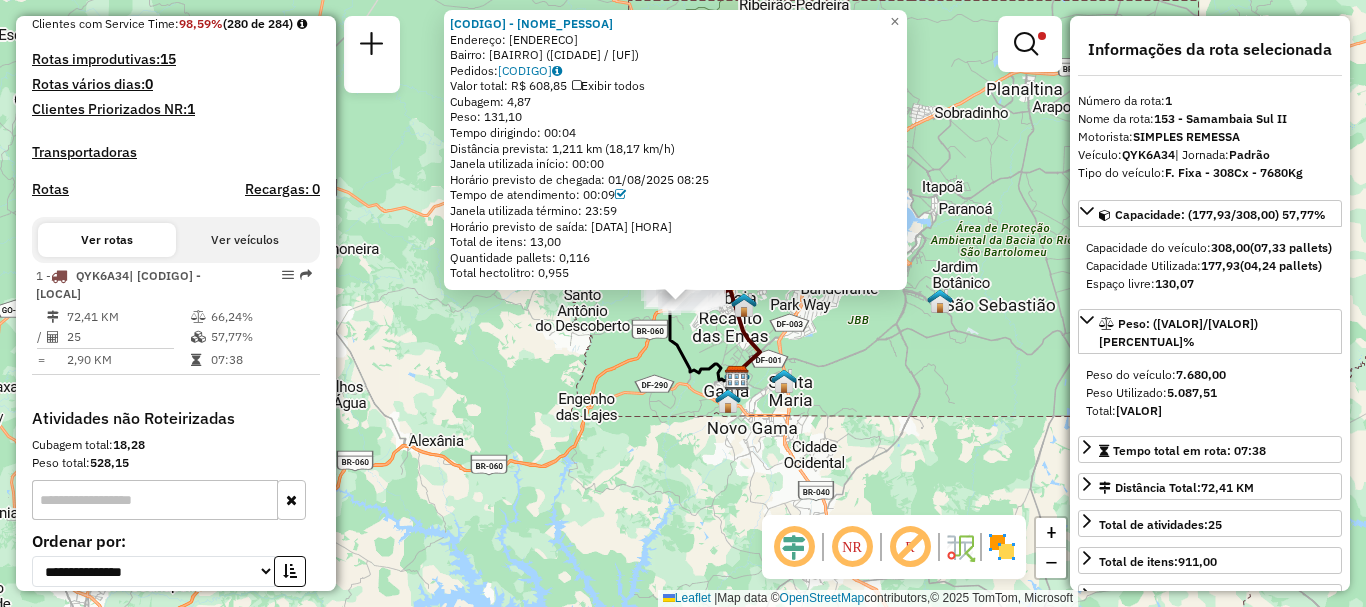 scroll, scrollTop: 788, scrollLeft: 0, axis: vertical 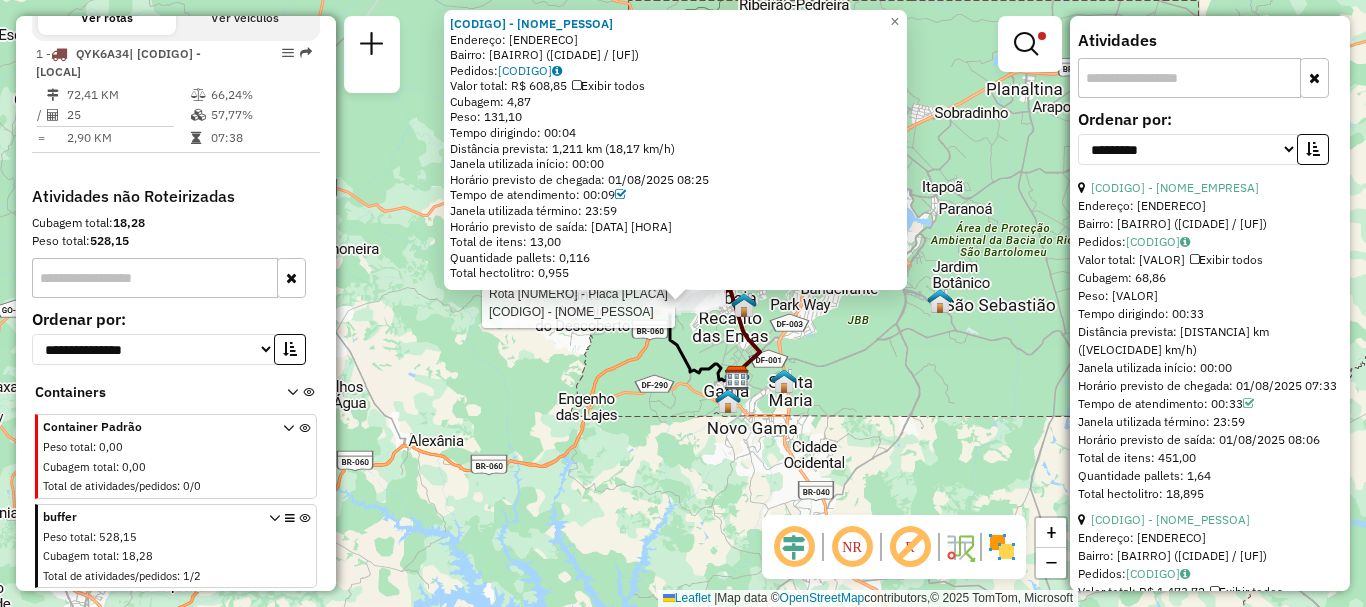 click at bounding box center (1189, 78) 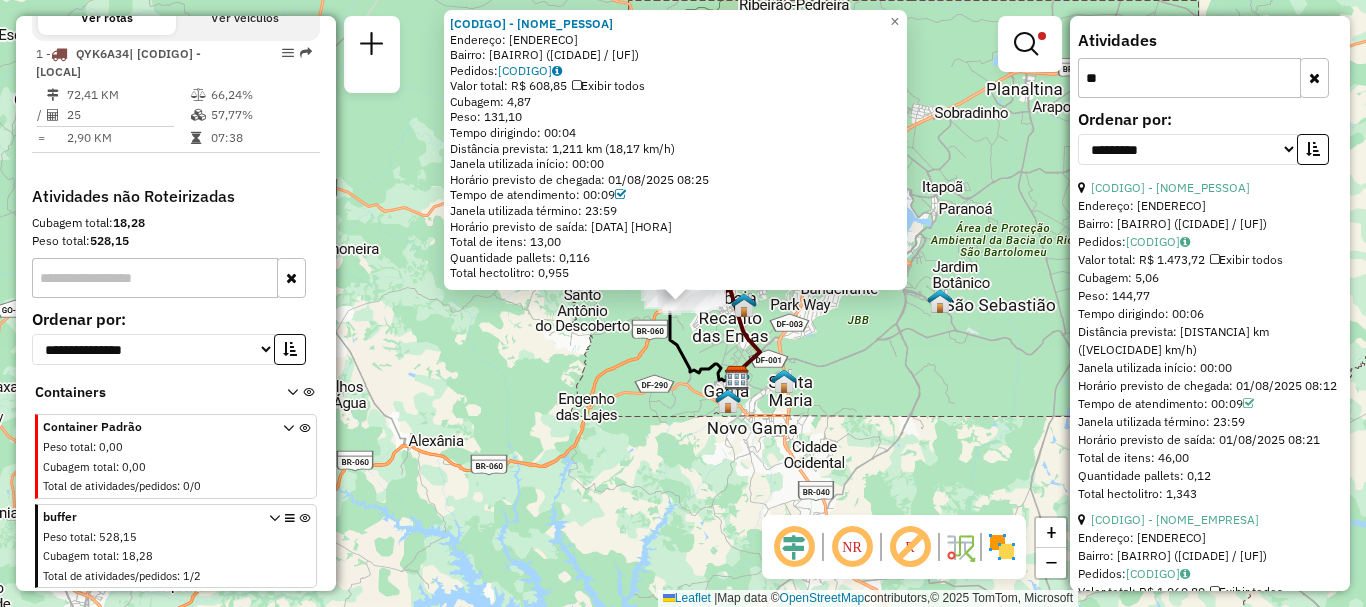 scroll, scrollTop: 628, scrollLeft: 0, axis: vertical 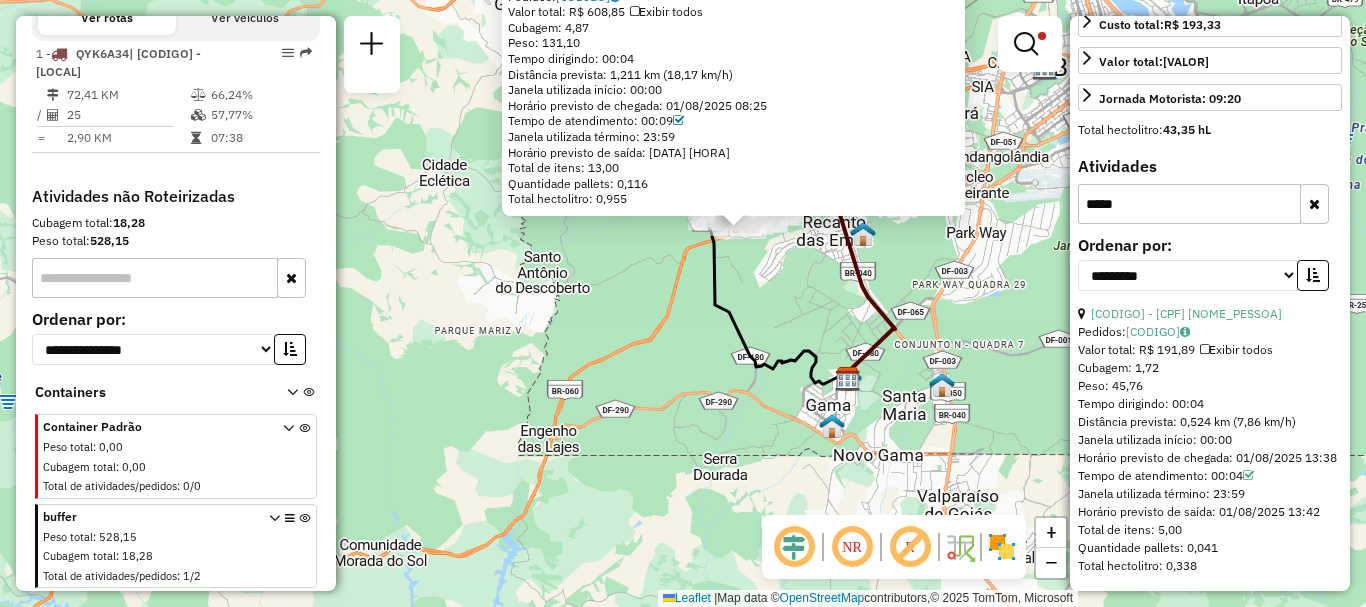 type on "*****" 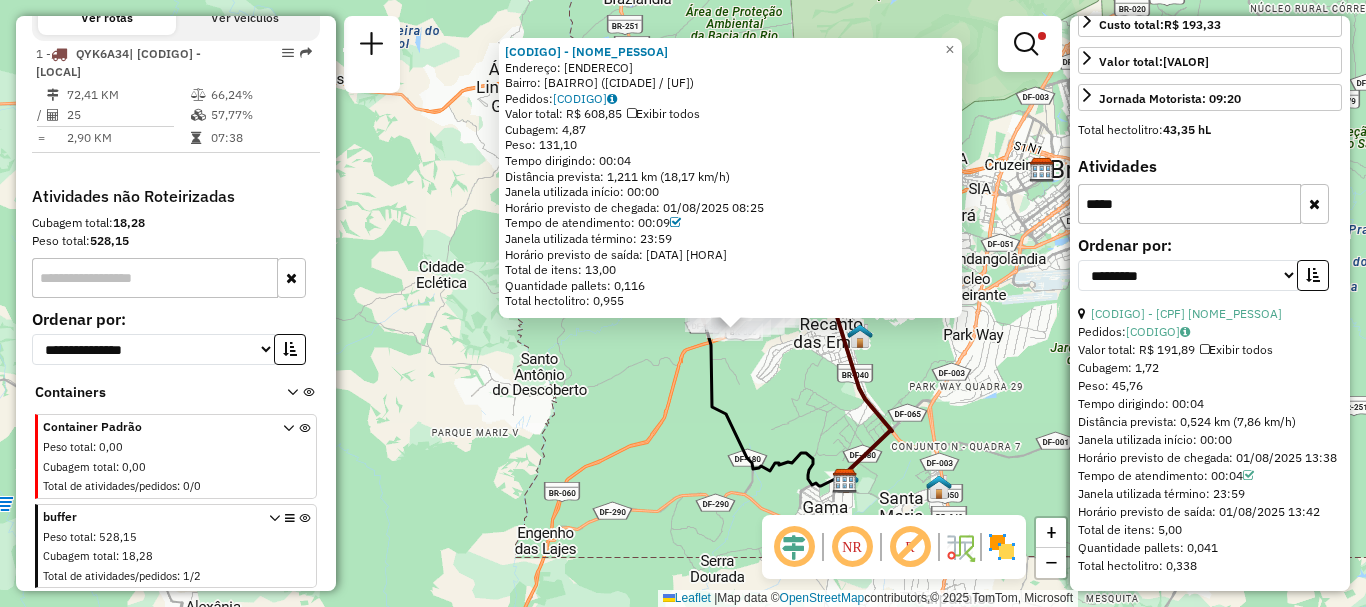 drag, startPoint x: 782, startPoint y: 327, endPoint x: 779, endPoint y: 429, distance: 102.044106 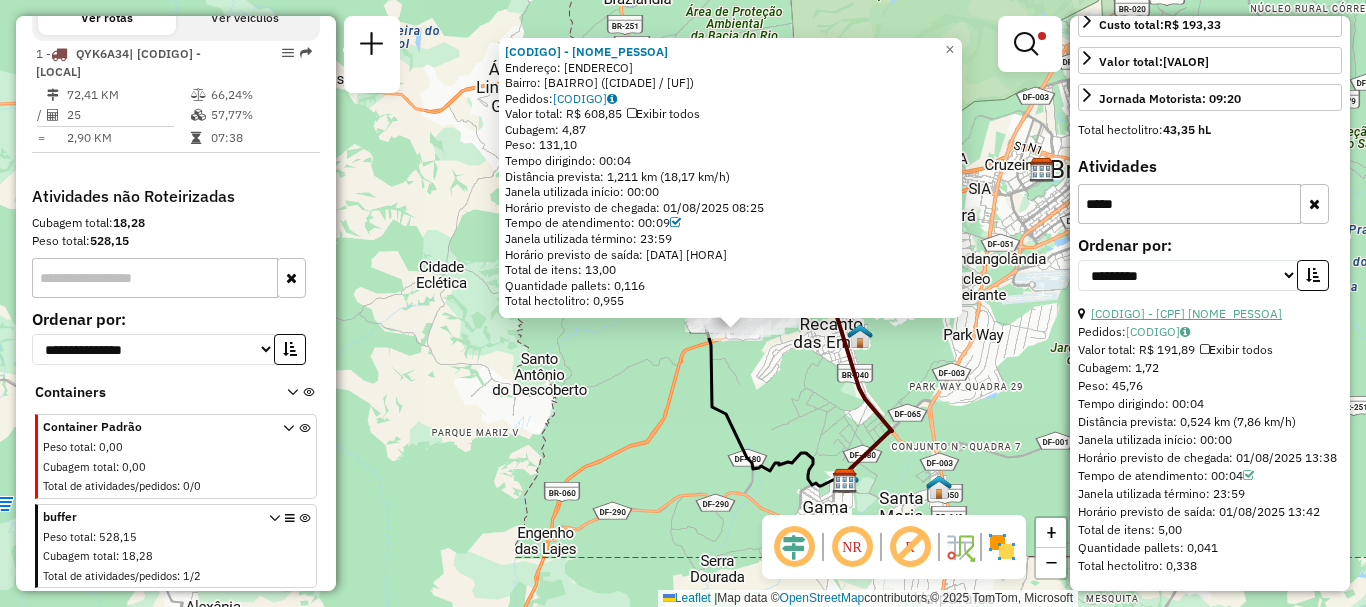 click on "[CODIGO] - [CPF] [NOME_PESSOA]" at bounding box center (1186, 313) 